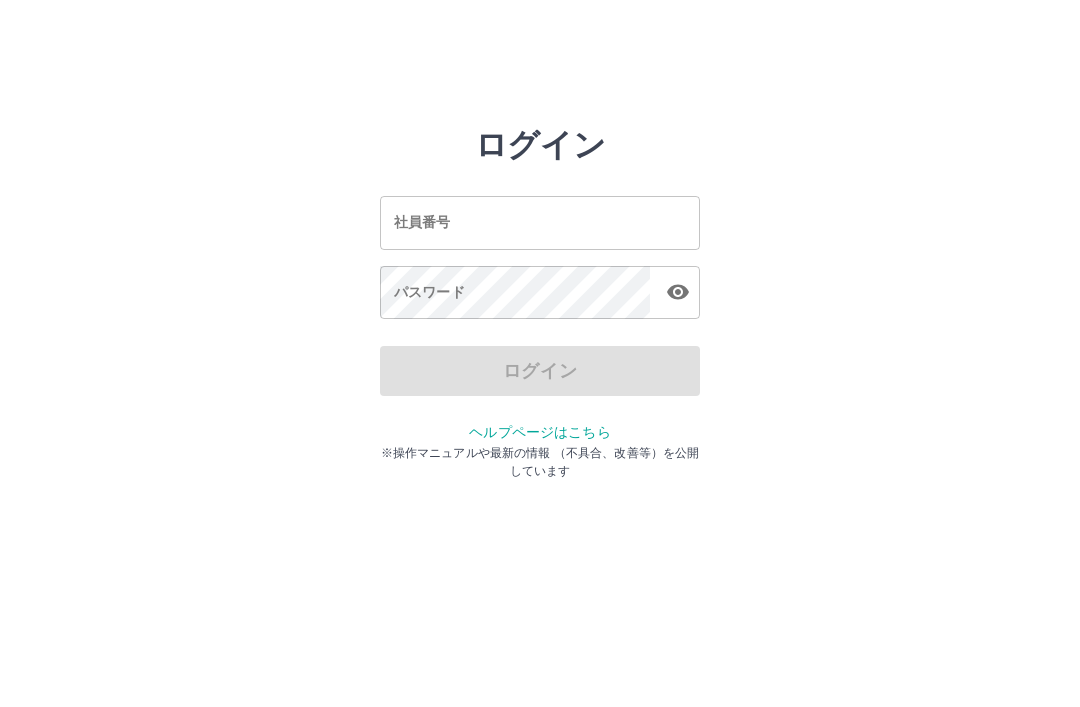scroll, scrollTop: 0, scrollLeft: 0, axis: both 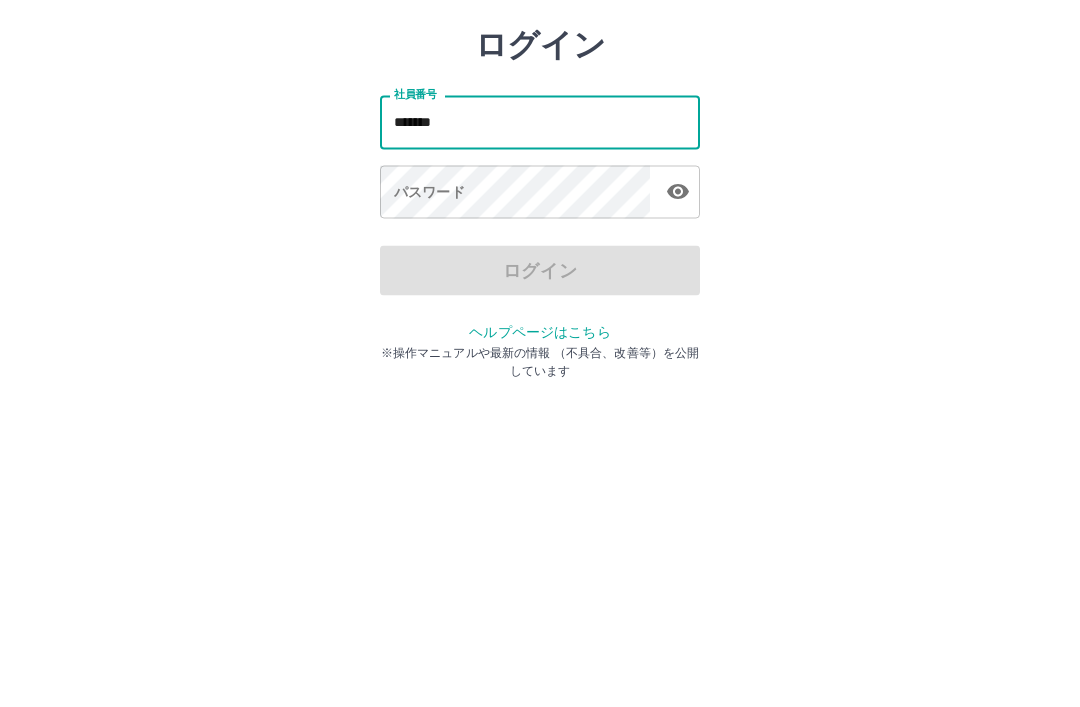 type on "*******" 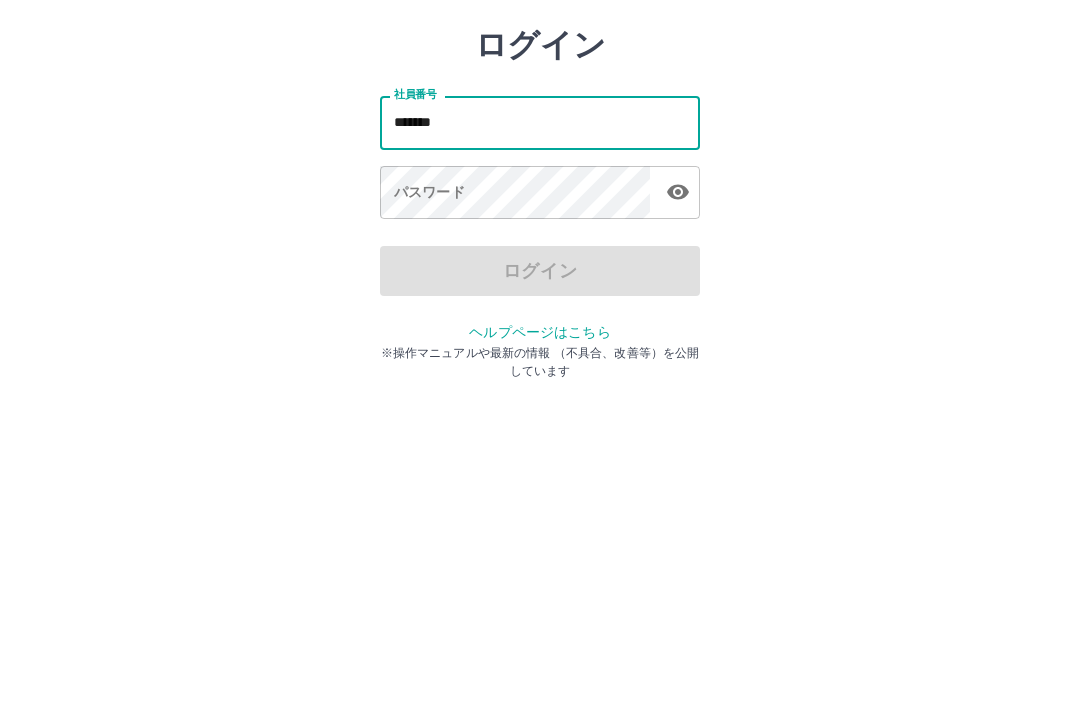 click on "パスワード パスワード" at bounding box center [540, 294] 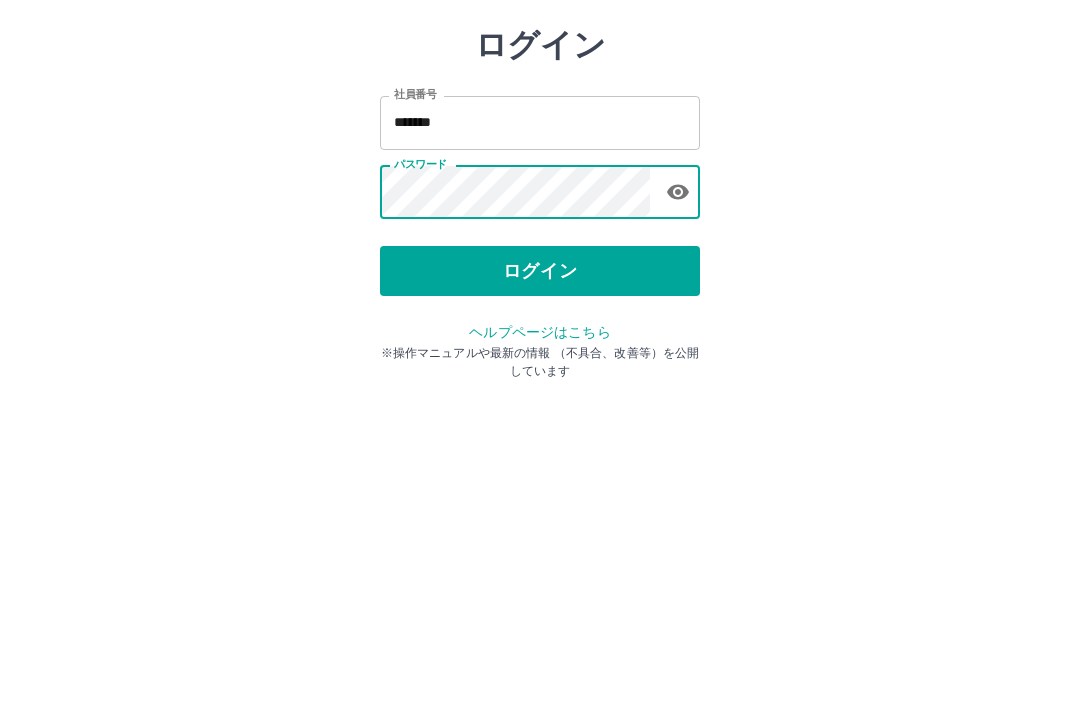 click on "ログイン" at bounding box center (540, 371) 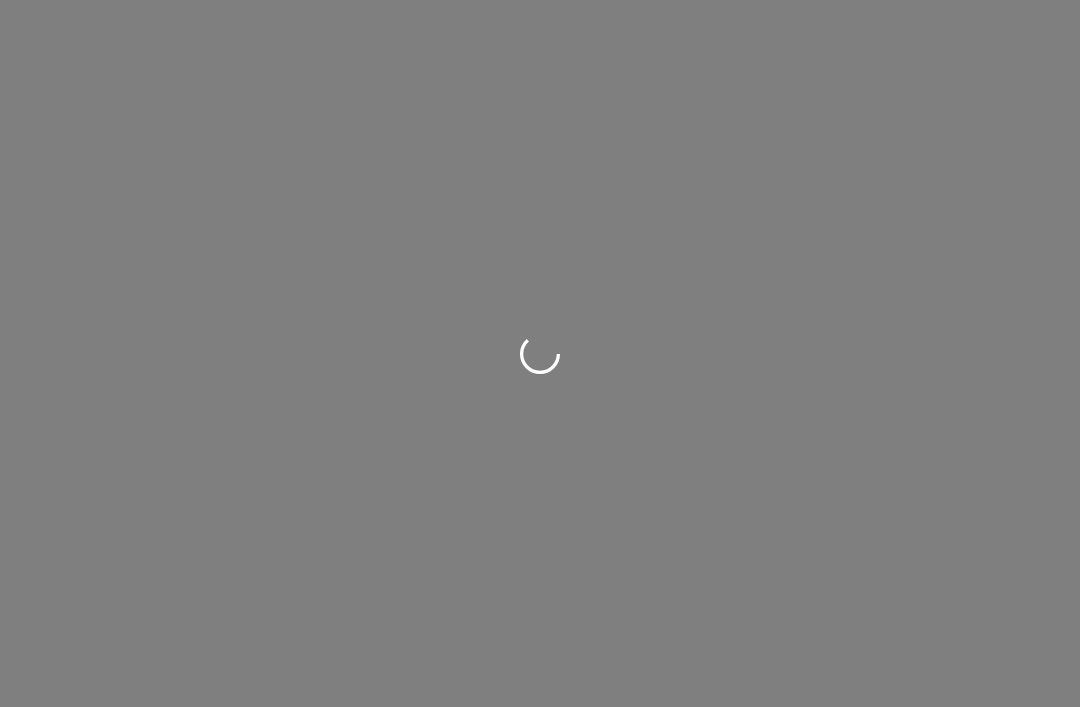 scroll, scrollTop: 0, scrollLeft: 0, axis: both 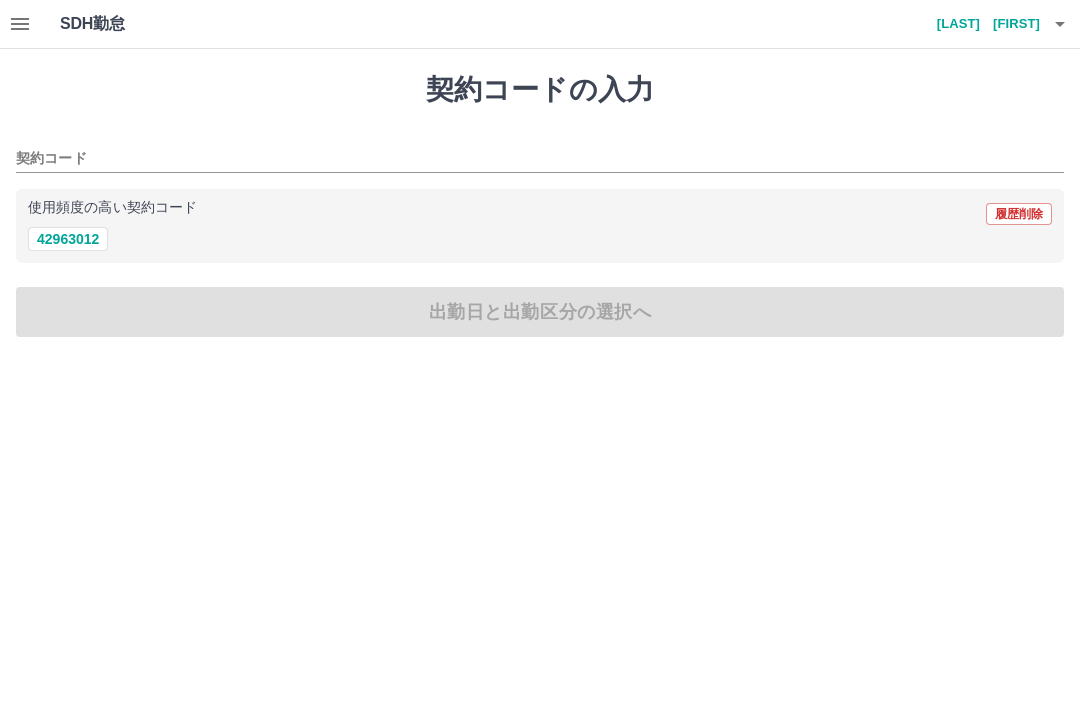 click on "42963012" at bounding box center [68, 239] 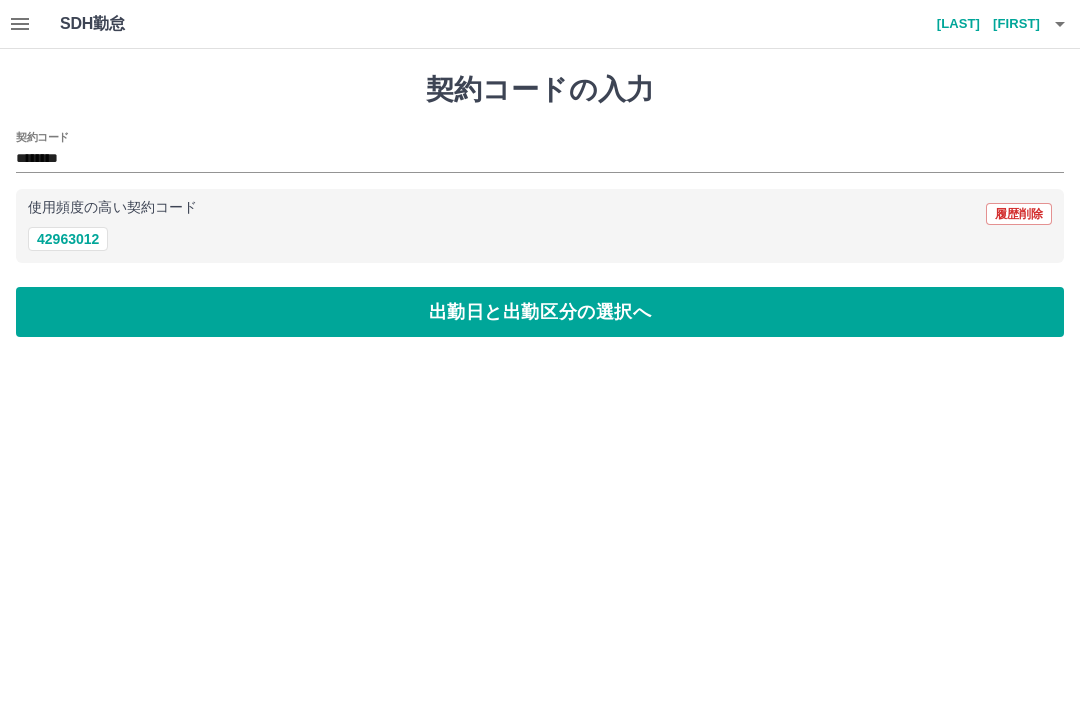 click on "出勤日と出勤区分の選択へ" at bounding box center (540, 312) 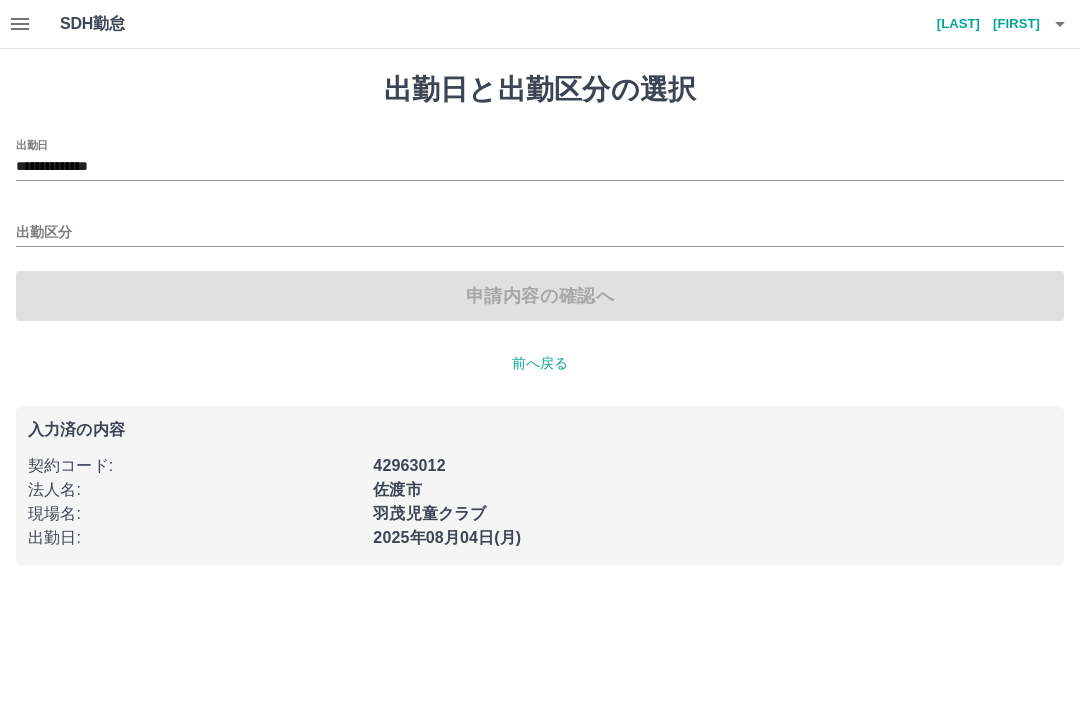 click on "出勤区分" at bounding box center [540, 226] 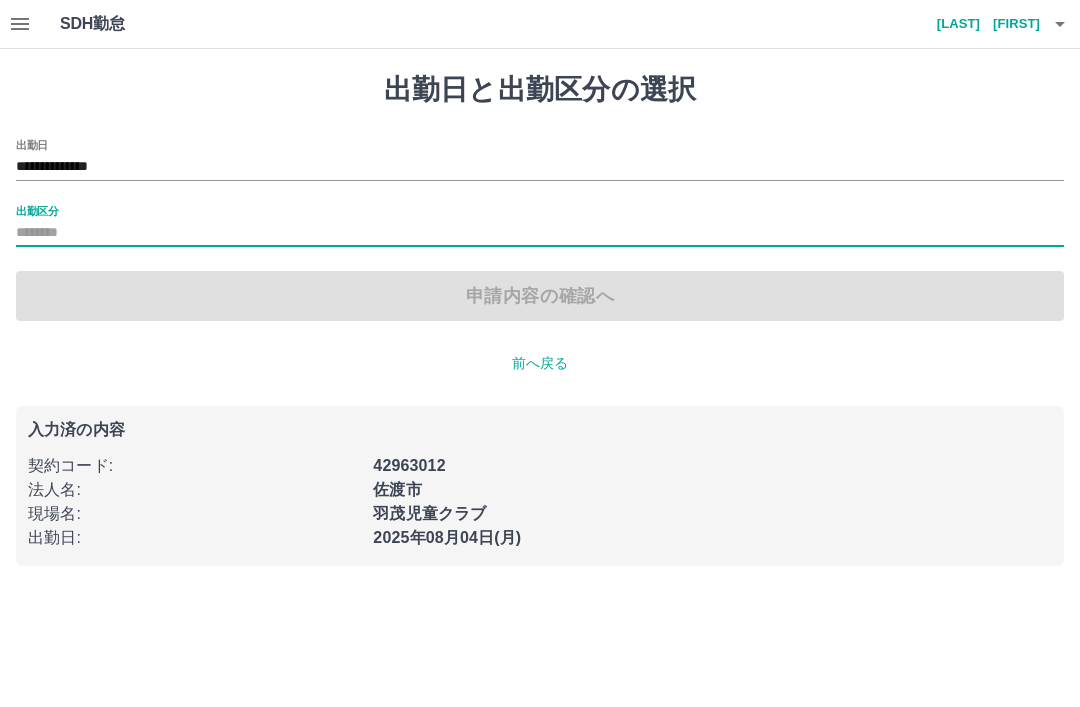 click on "出勤区分" at bounding box center [37, 210] 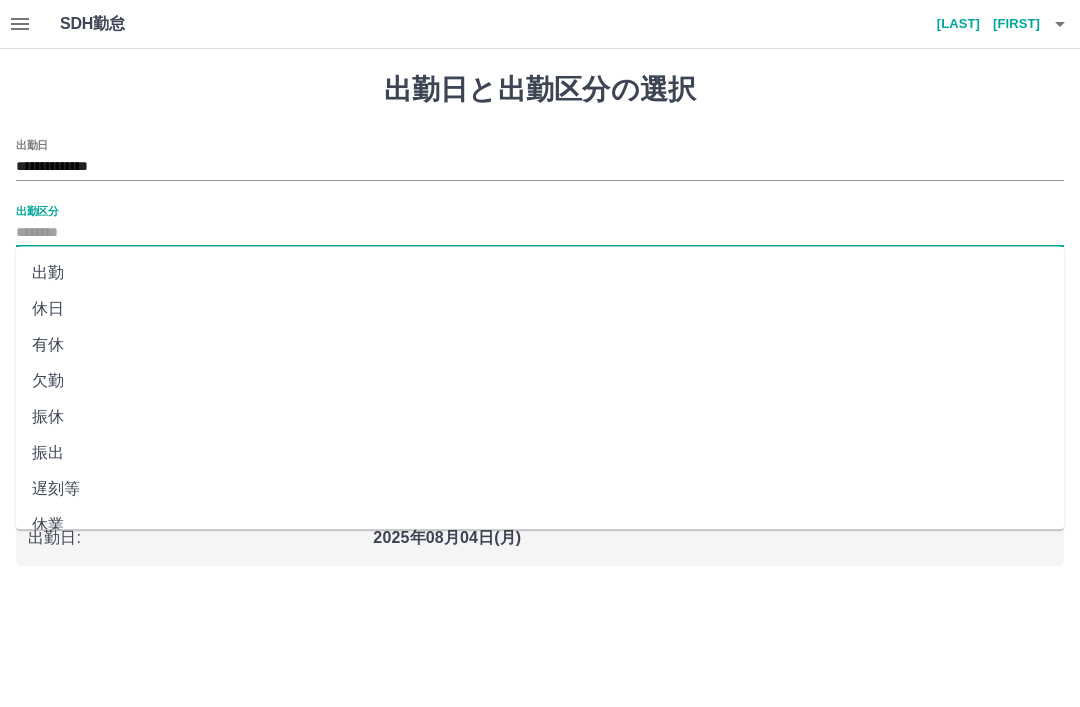 click on "出勤" at bounding box center [540, 273] 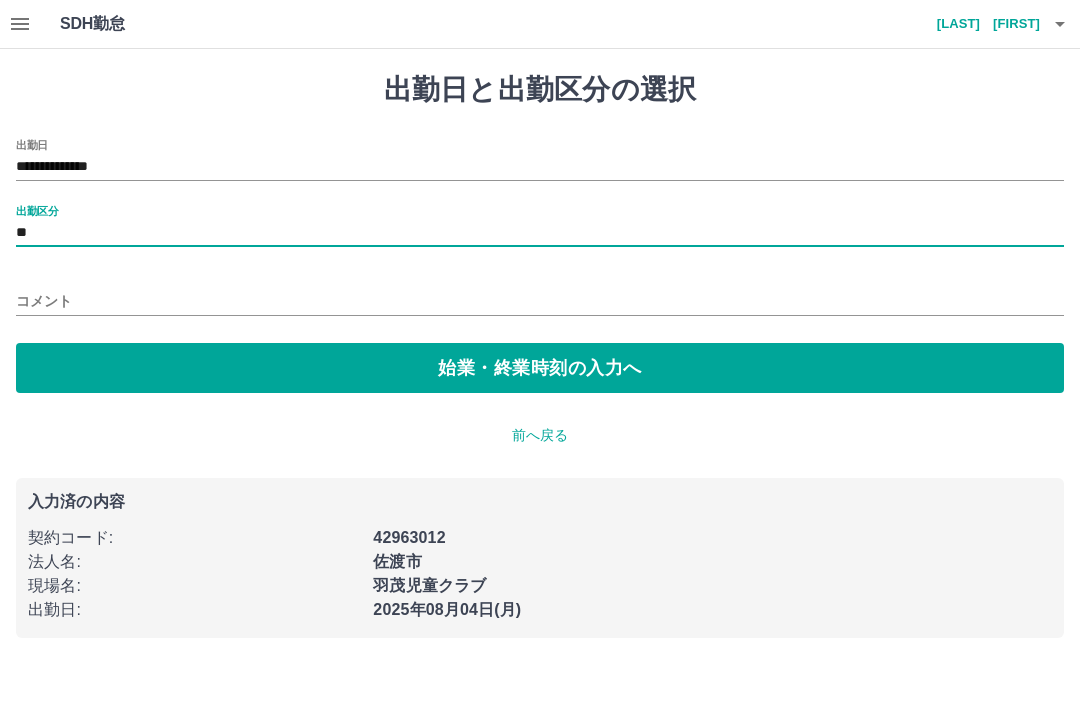 click on "コメント" at bounding box center [540, 301] 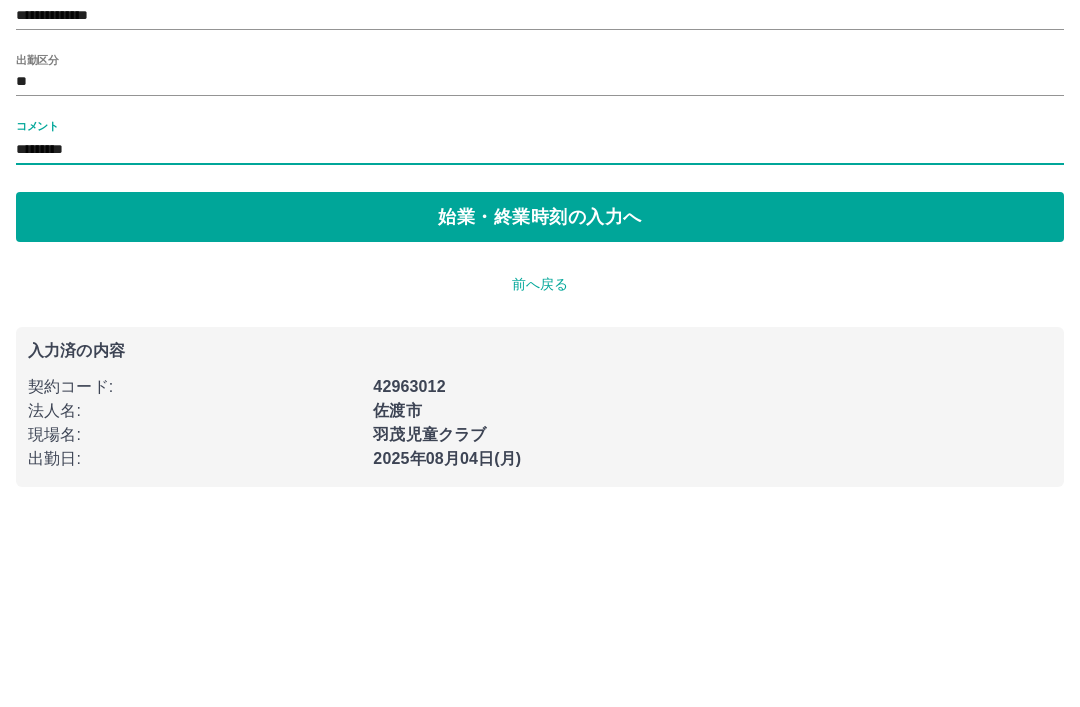 type on "*********" 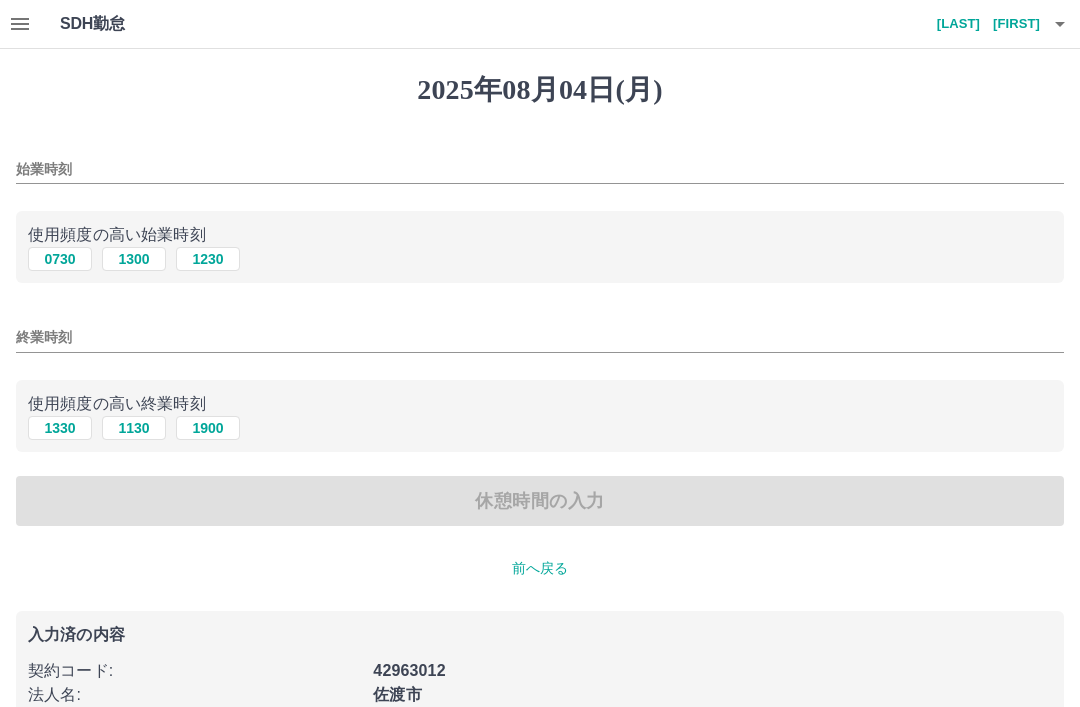 click on "始業時刻" at bounding box center [540, 169] 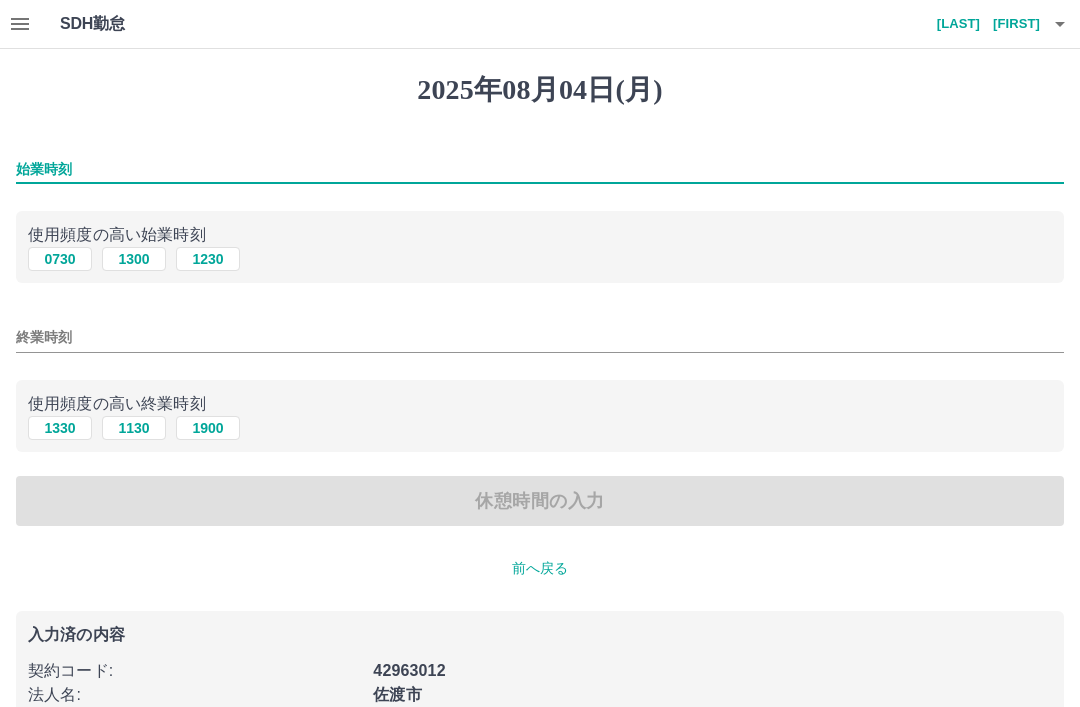 type on "*" 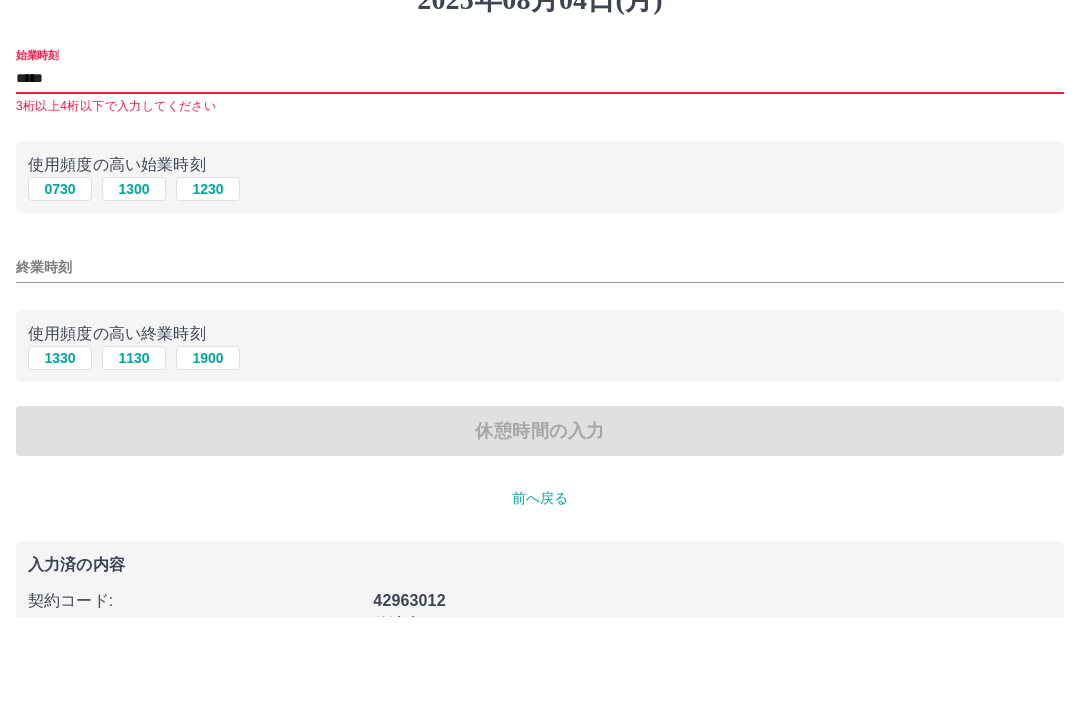 type on "*****" 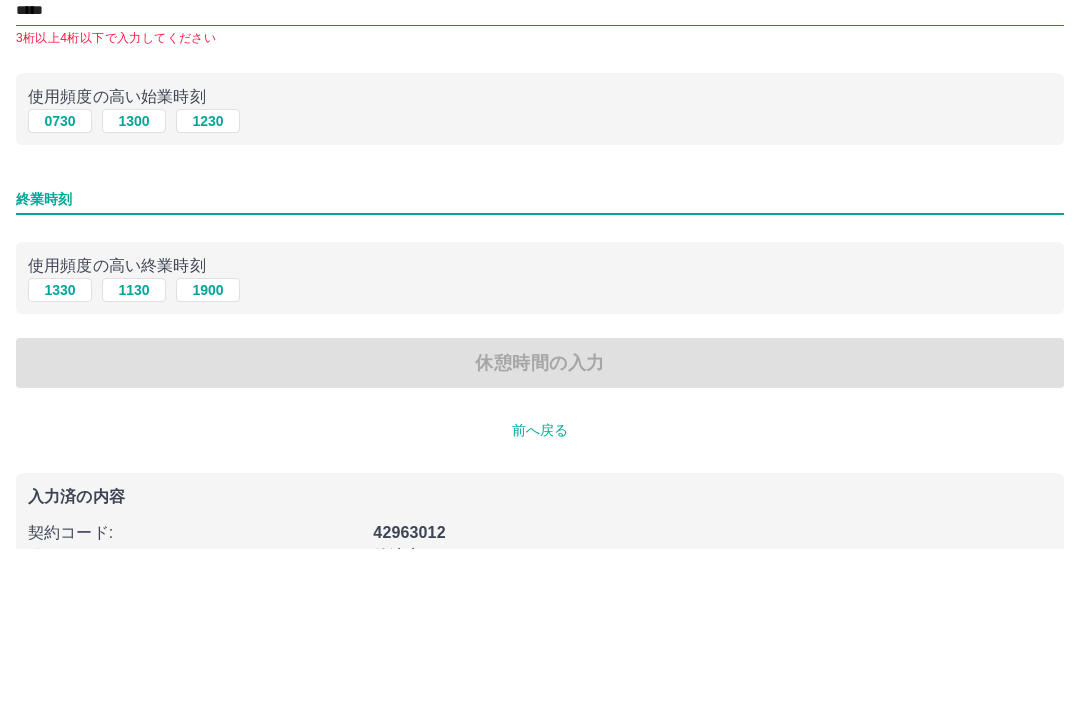 click on "1330" at bounding box center [60, 448] 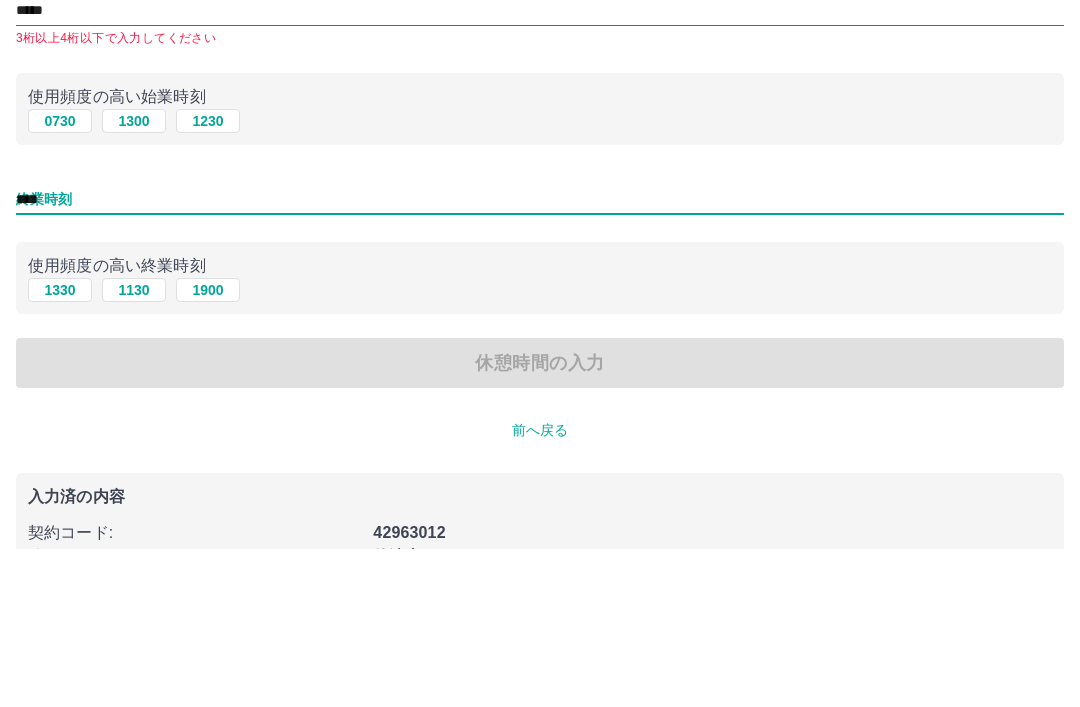 scroll, scrollTop: 93, scrollLeft: 0, axis: vertical 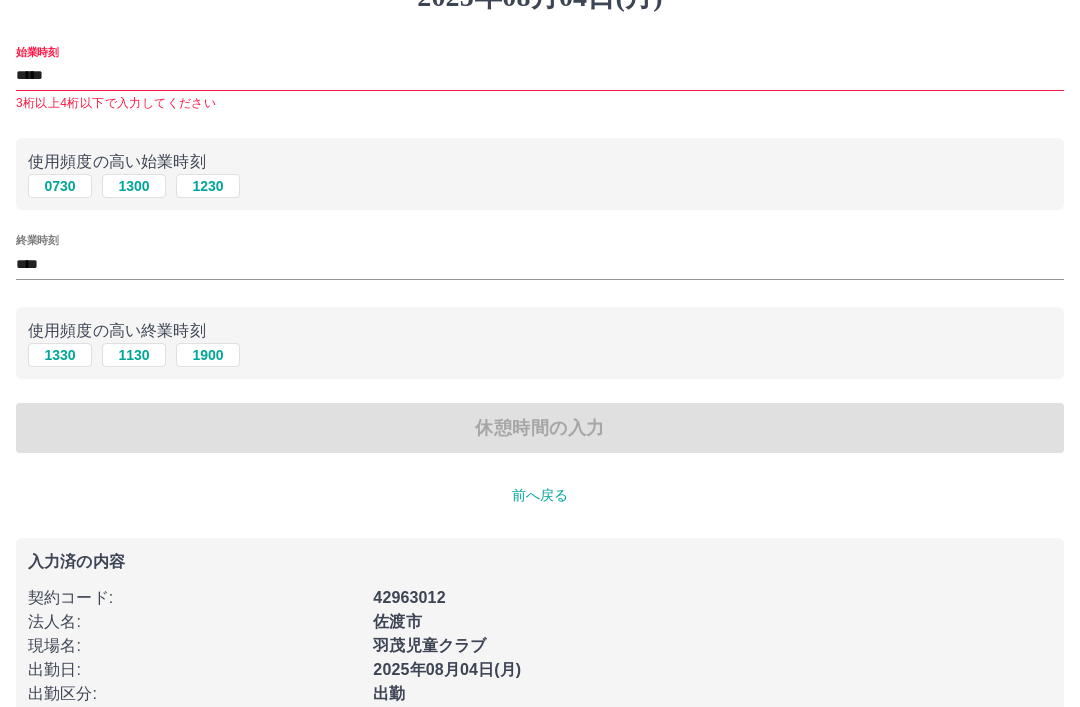 click on "*****" at bounding box center (540, 76) 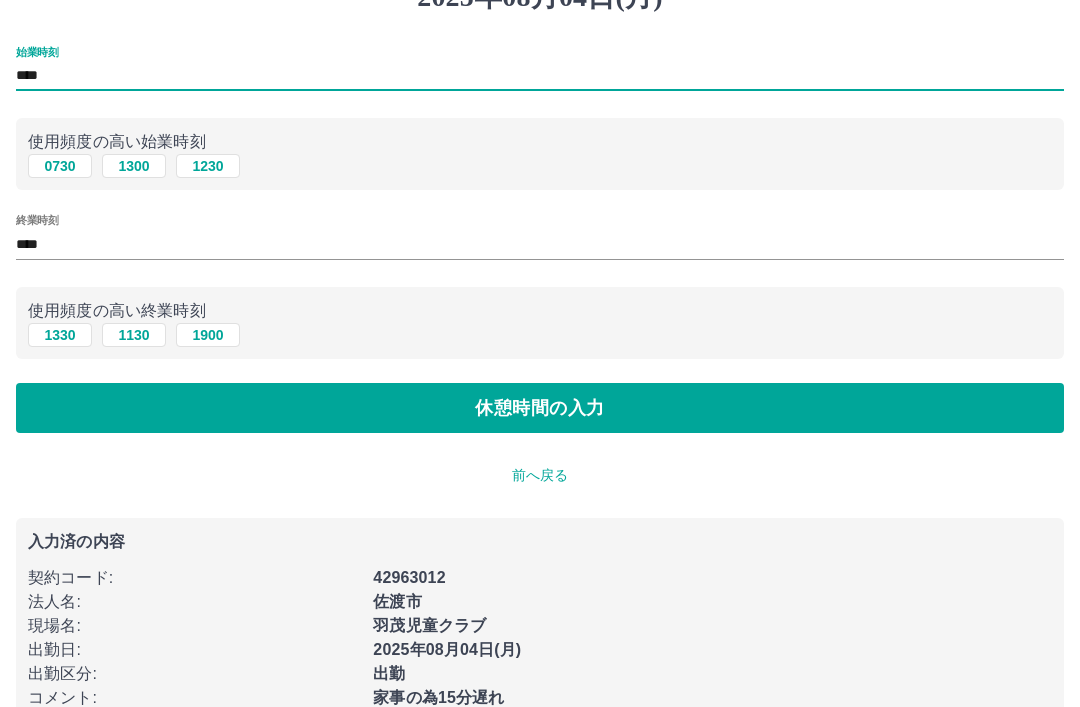 scroll, scrollTop: 74, scrollLeft: 0, axis: vertical 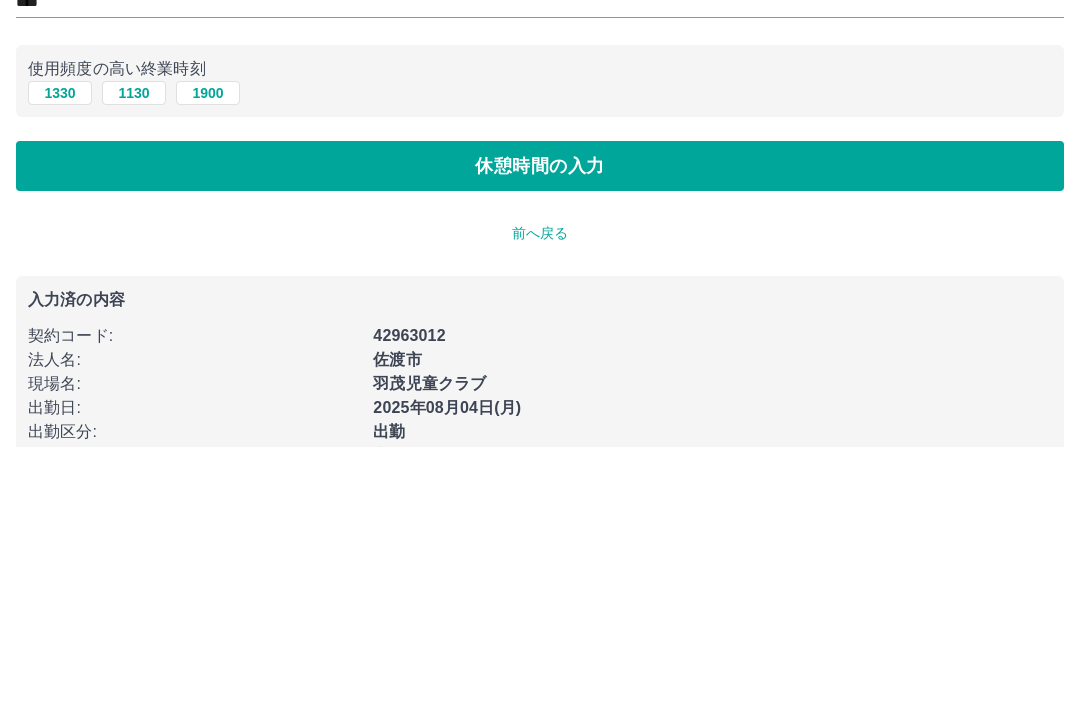 type on "****" 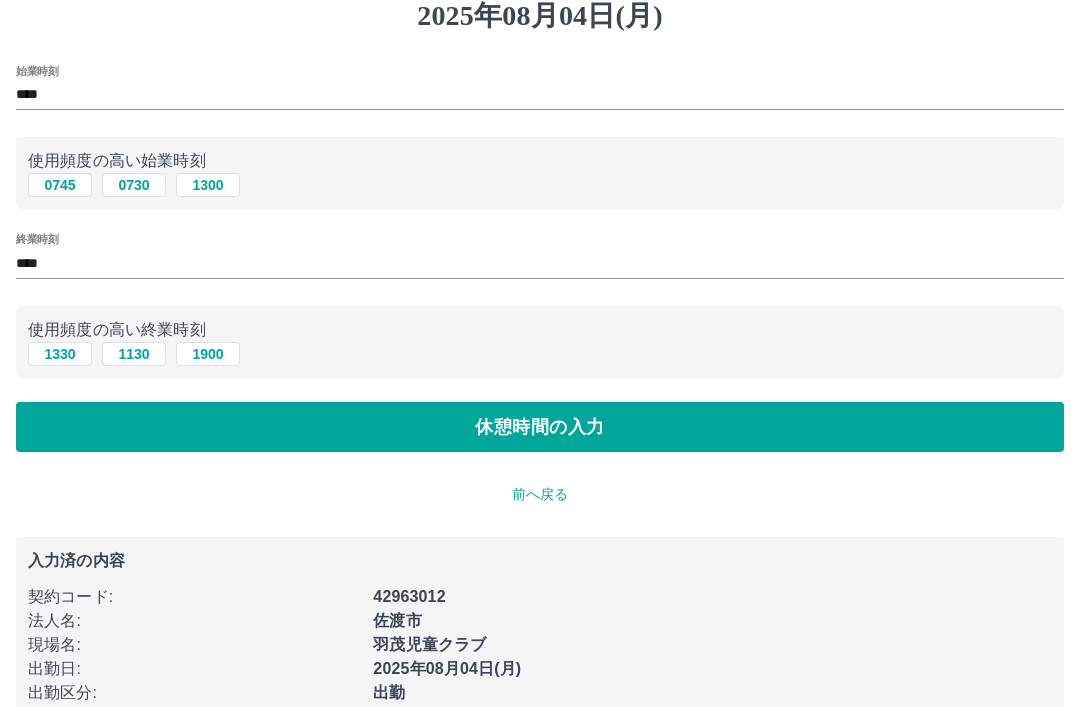 scroll, scrollTop: 0, scrollLeft: 0, axis: both 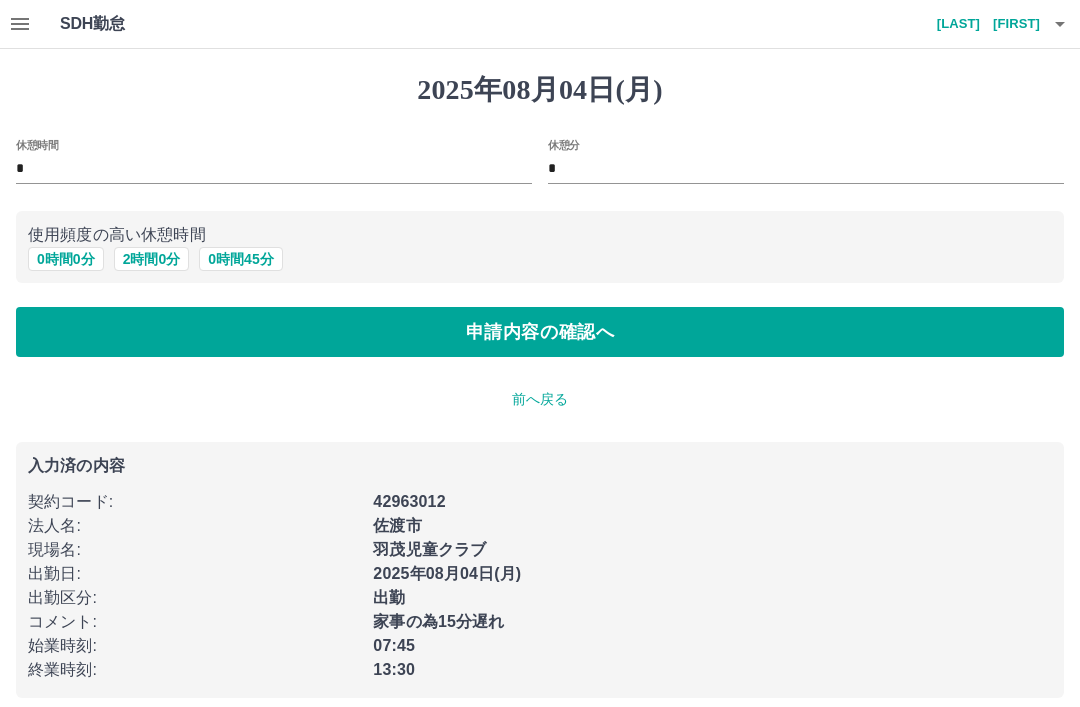 click on "申請内容の確認へ" at bounding box center [540, 332] 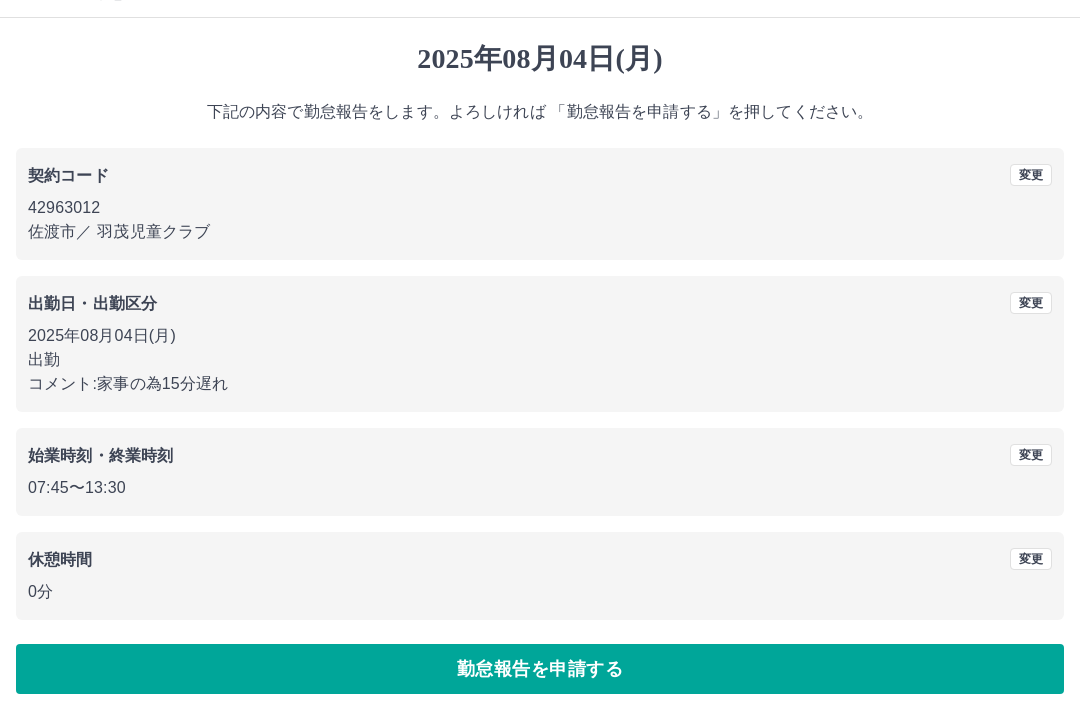 scroll, scrollTop: 41, scrollLeft: 0, axis: vertical 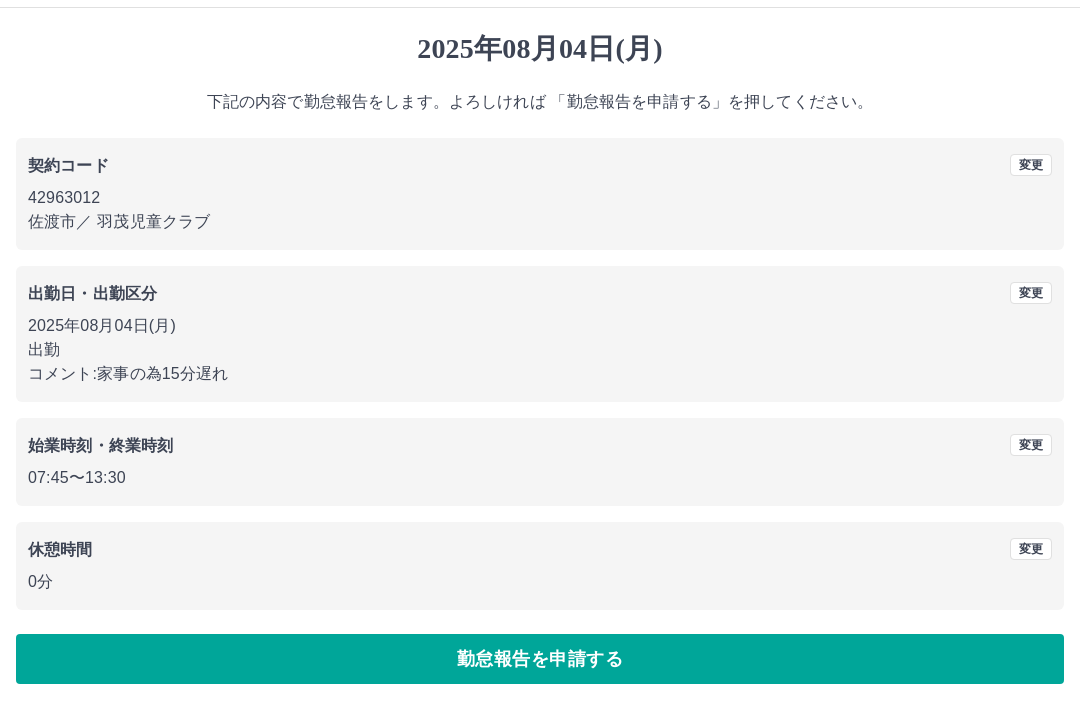 click on "勤怠報告を申請する" at bounding box center (540, 659) 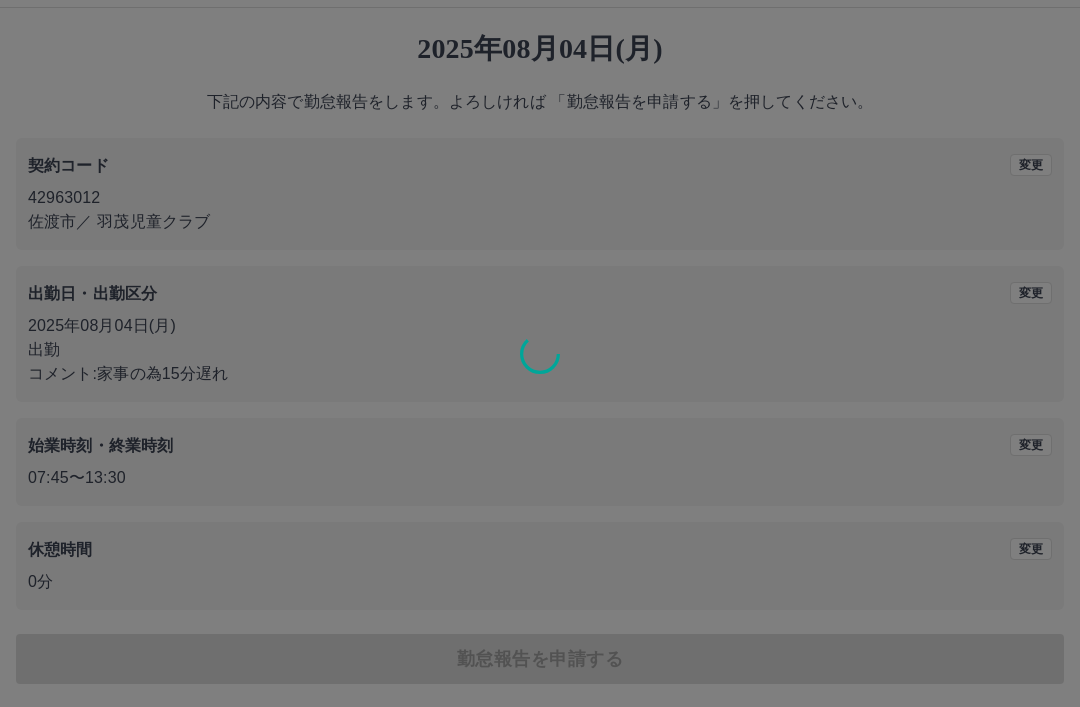 scroll, scrollTop: 0, scrollLeft: 0, axis: both 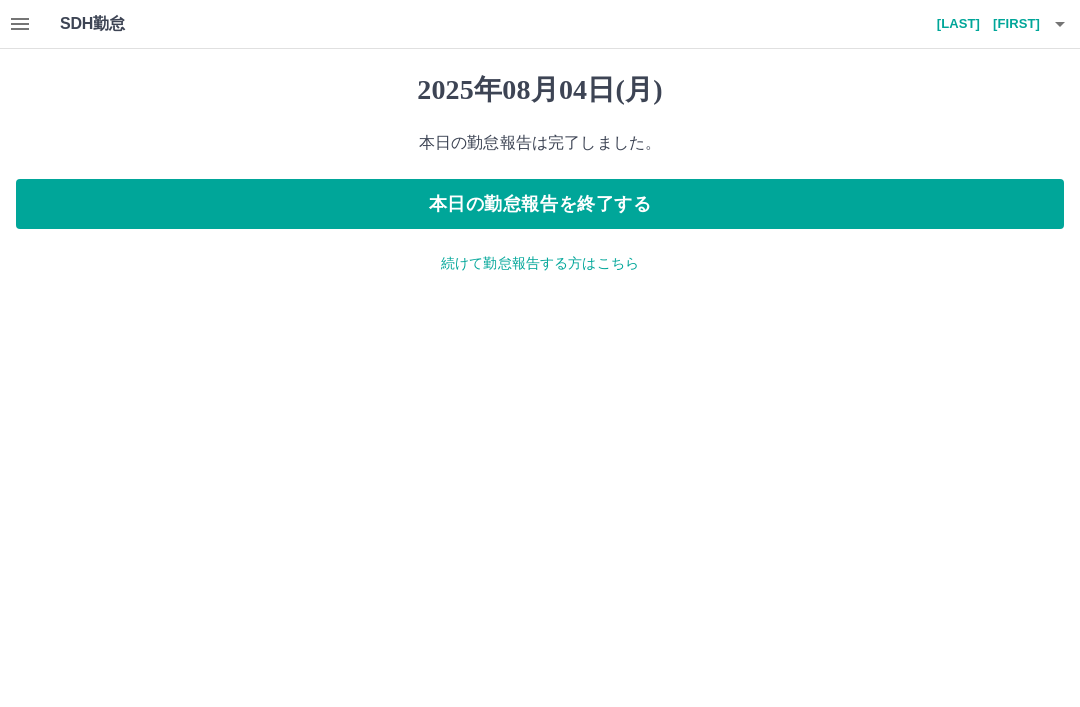 click on "本日の勤怠報告を終了する" at bounding box center (540, 204) 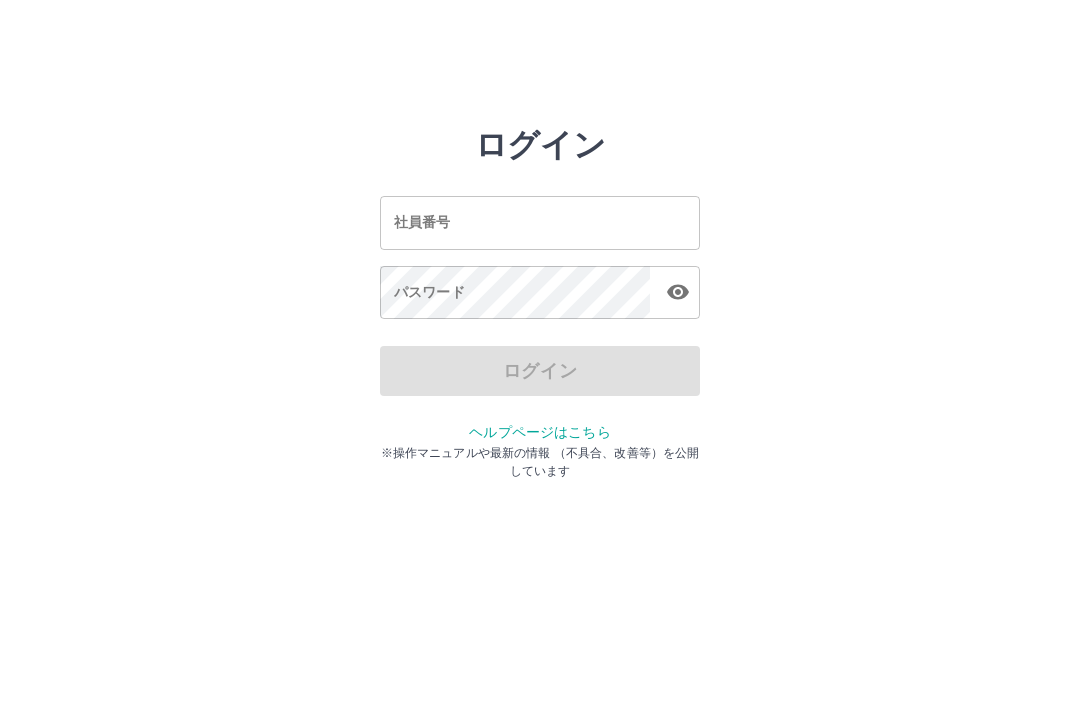 scroll, scrollTop: 0, scrollLeft: 0, axis: both 